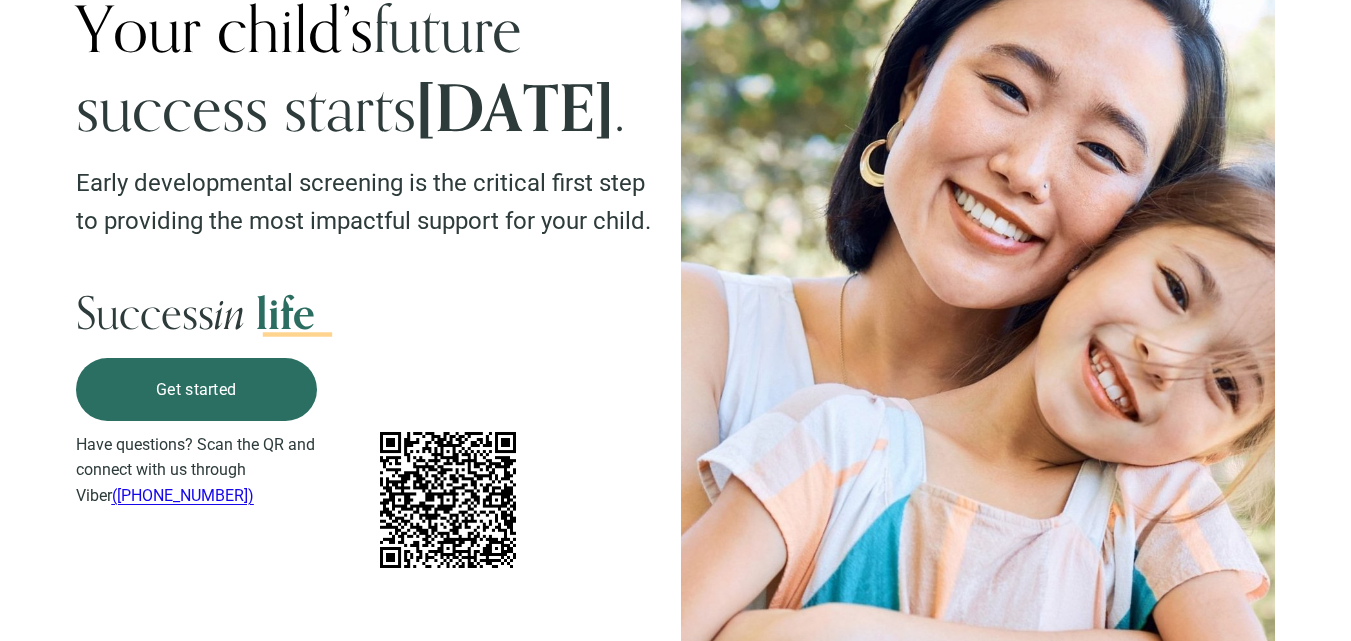 scroll, scrollTop: 200, scrollLeft: 0, axis: vertical 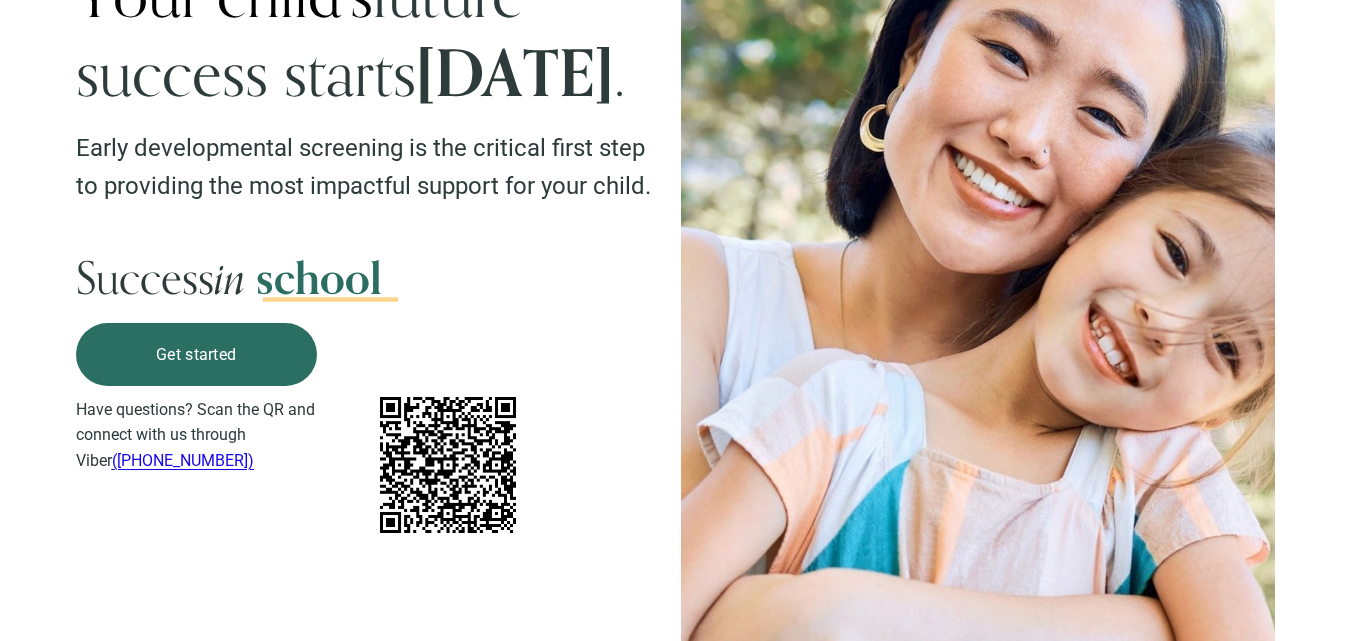 click on "Get started" at bounding box center [196, 354] 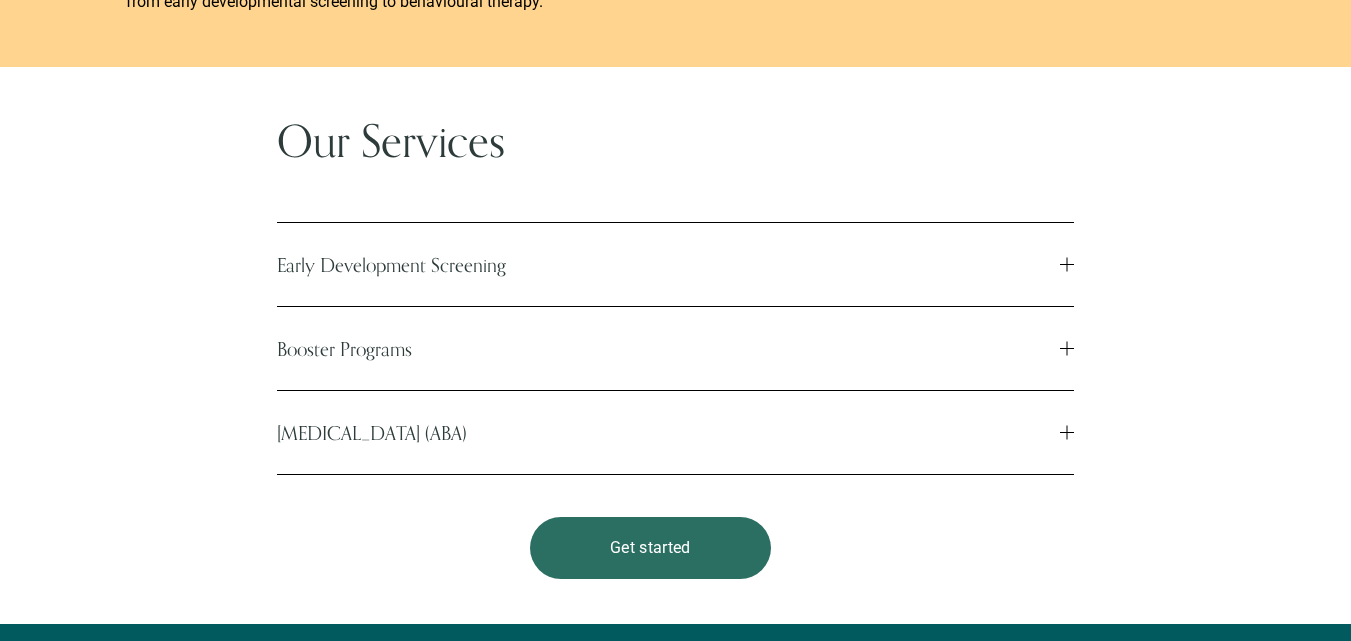 scroll, scrollTop: 3000, scrollLeft: 0, axis: vertical 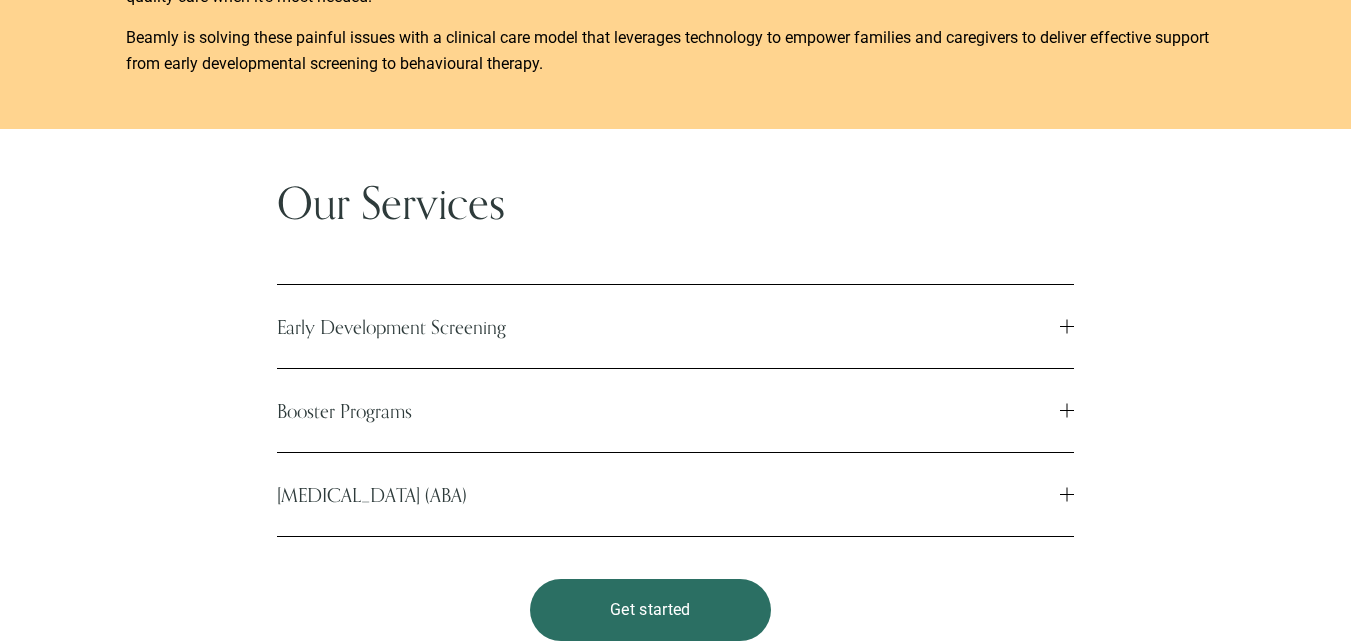 click on "Early Development Screening" at bounding box center [668, 326] 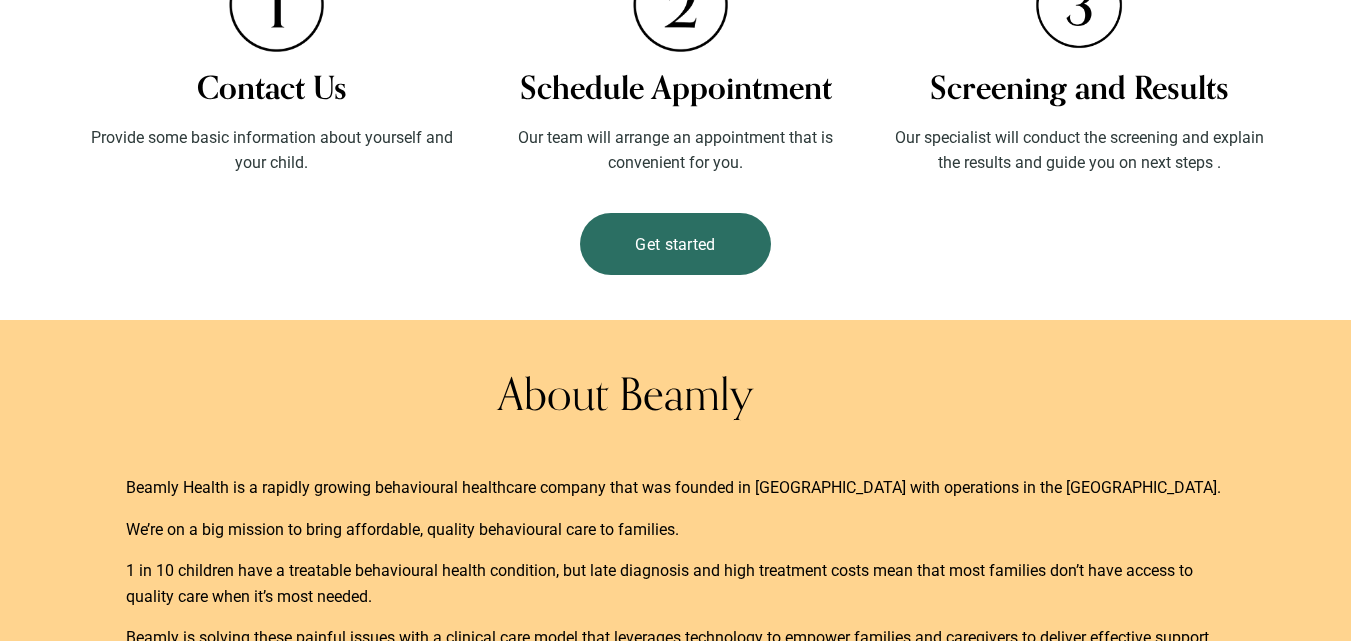 scroll, scrollTop: 3100, scrollLeft: 0, axis: vertical 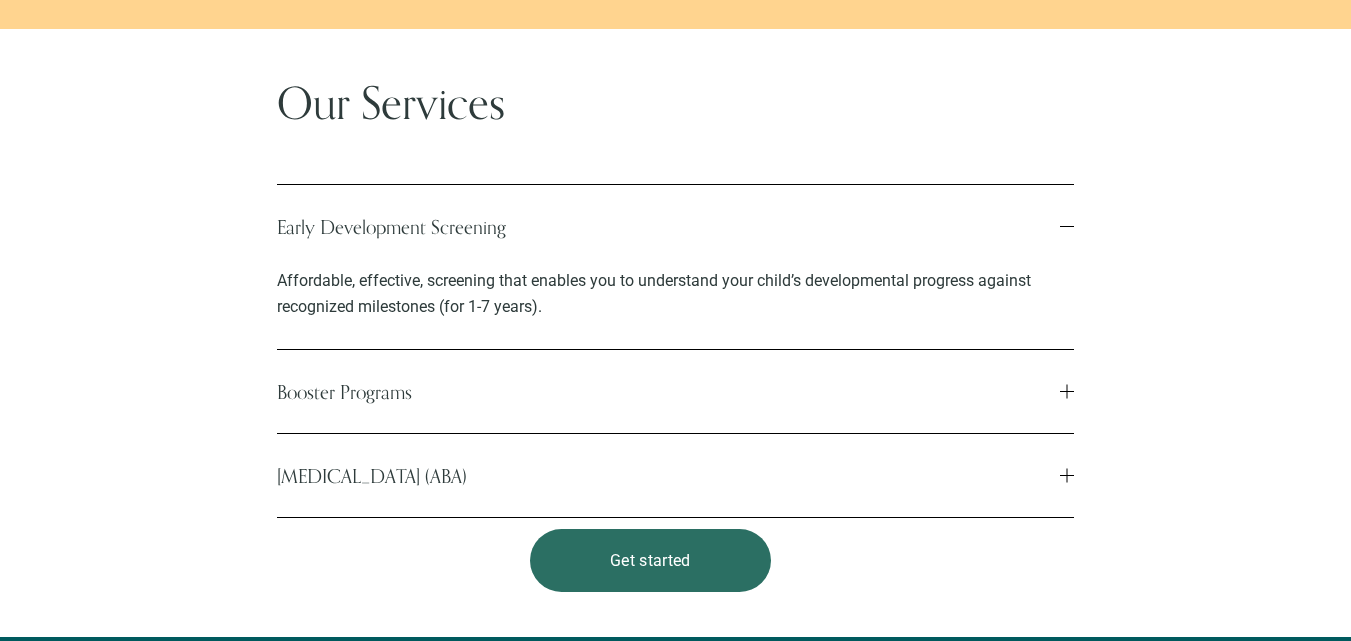 click on "Our Services
Early Development Screening
Affordable, effective, screening that enables you to understand your child’s developmental progress against recognized milestones (for 1-7 years).
Booster Programs" at bounding box center (675, 332) 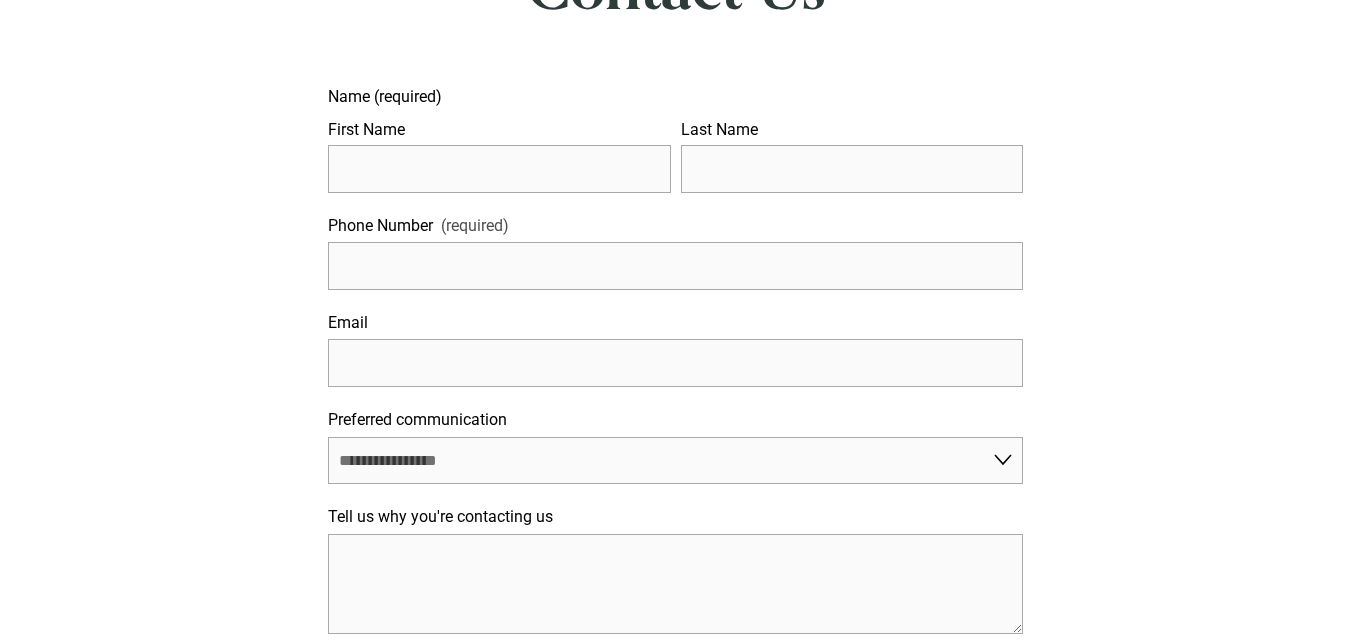 scroll, scrollTop: 100, scrollLeft: 0, axis: vertical 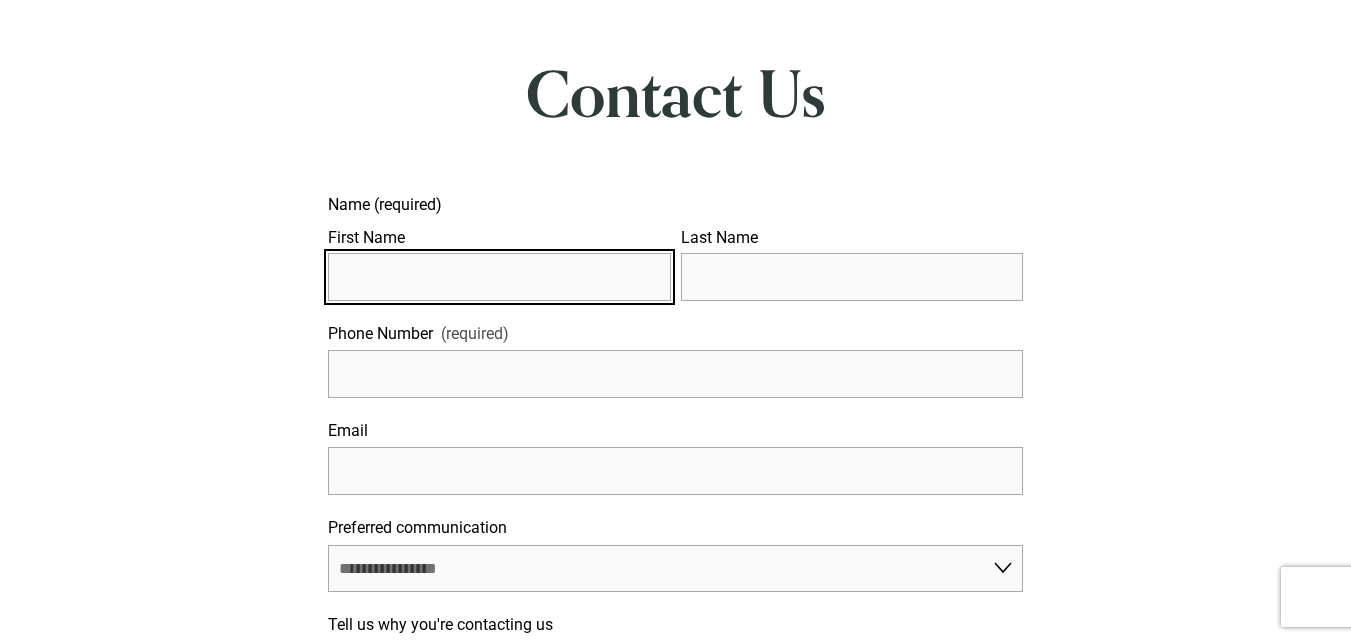 click on "First Name" at bounding box center (499, 277) 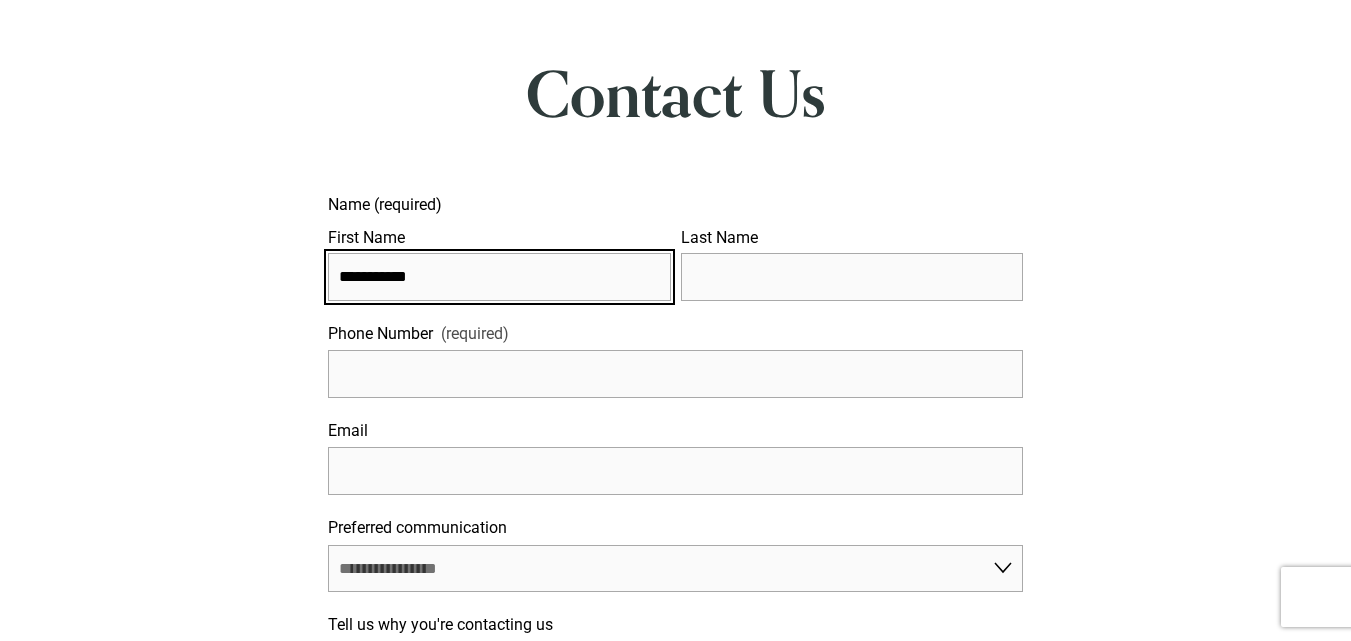 type on "**********" 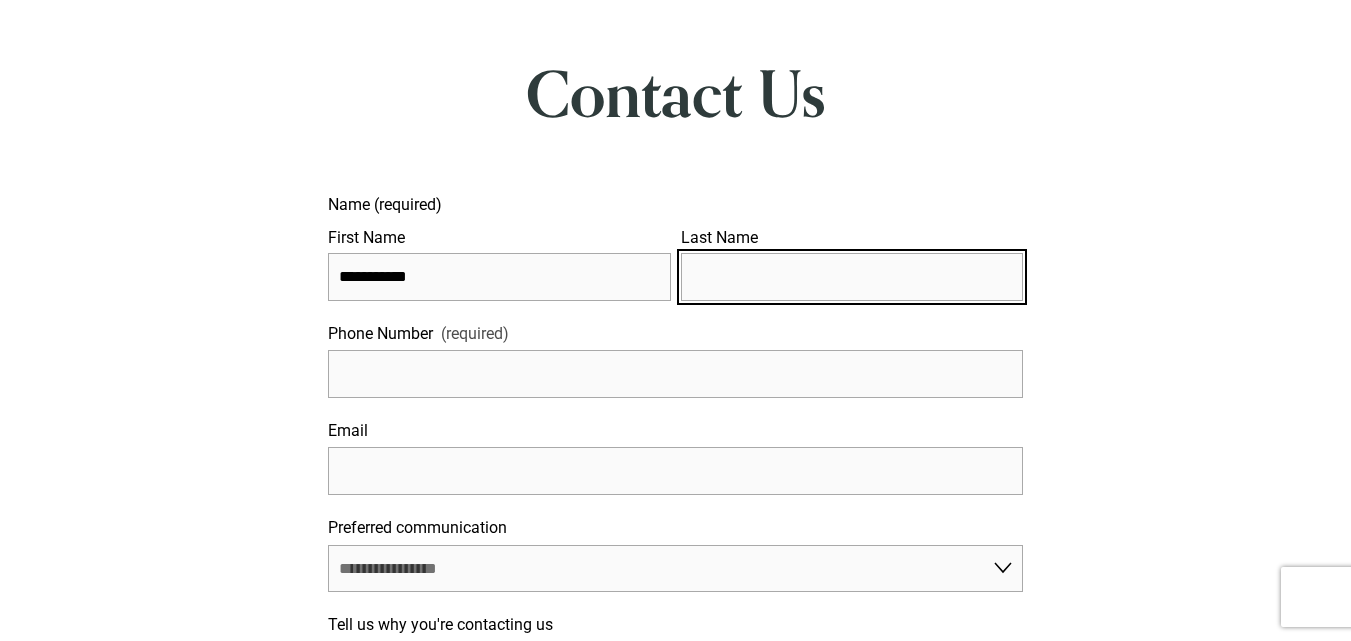 click on "Last Name" at bounding box center [852, 277] 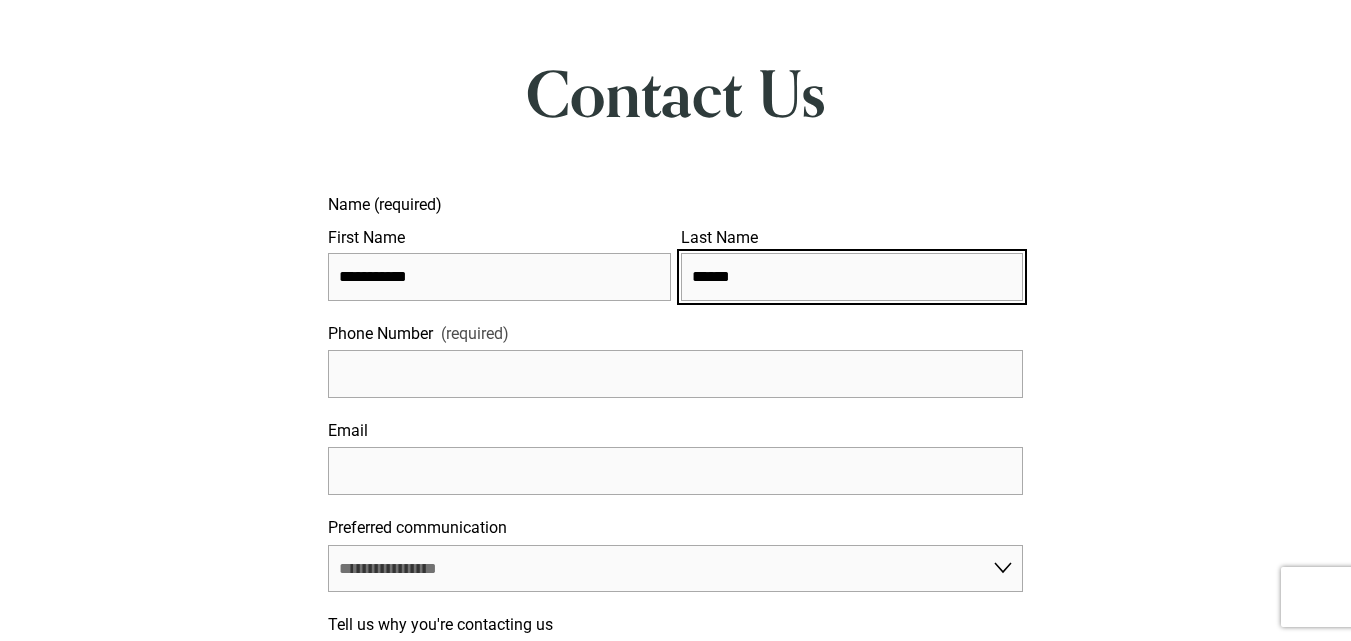 type on "******" 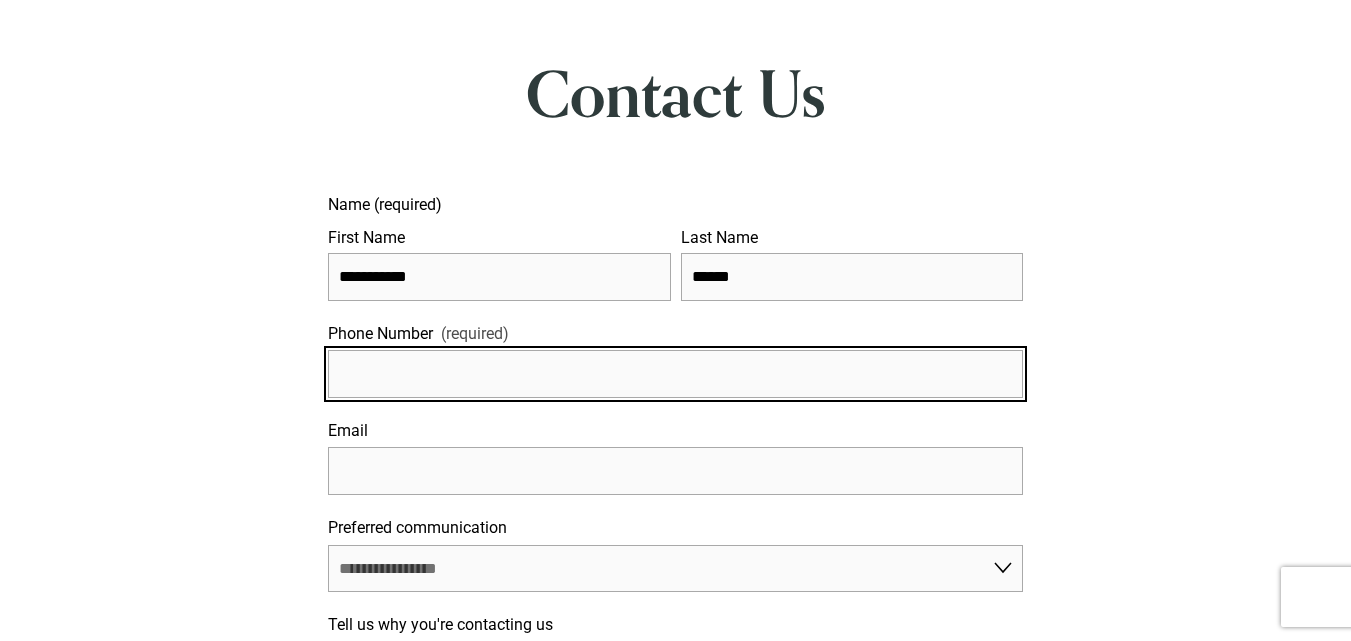 click at bounding box center (675, 374) 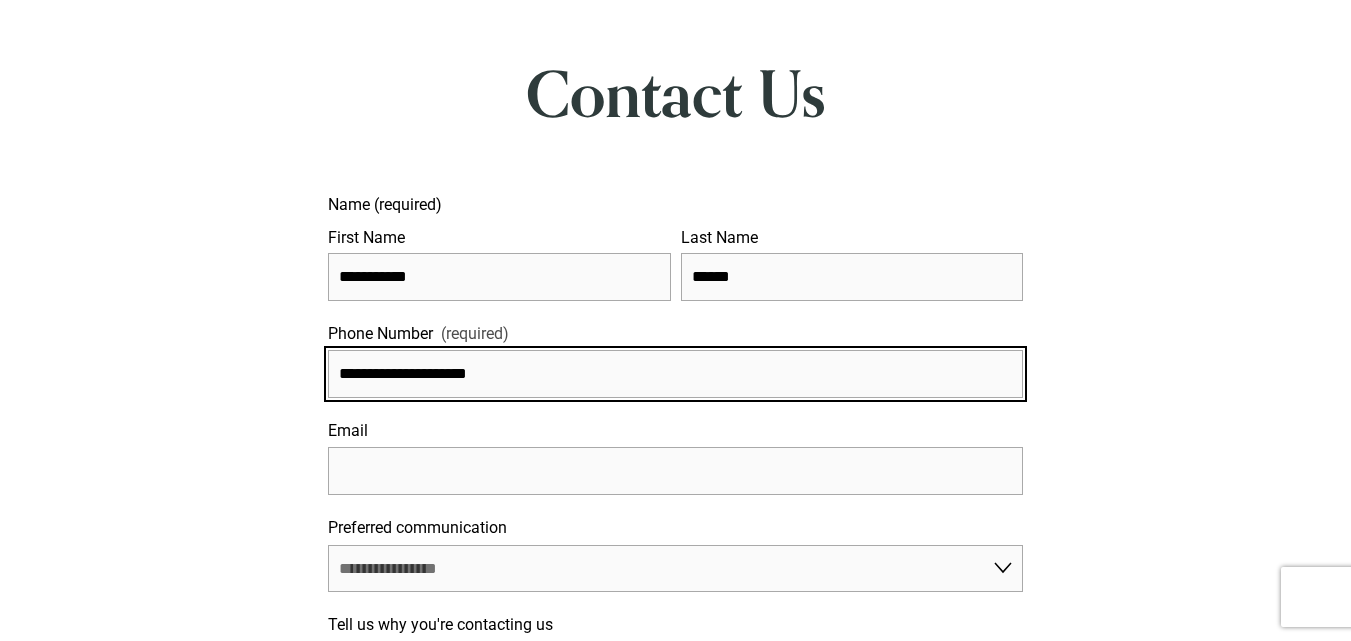 type on "**********" 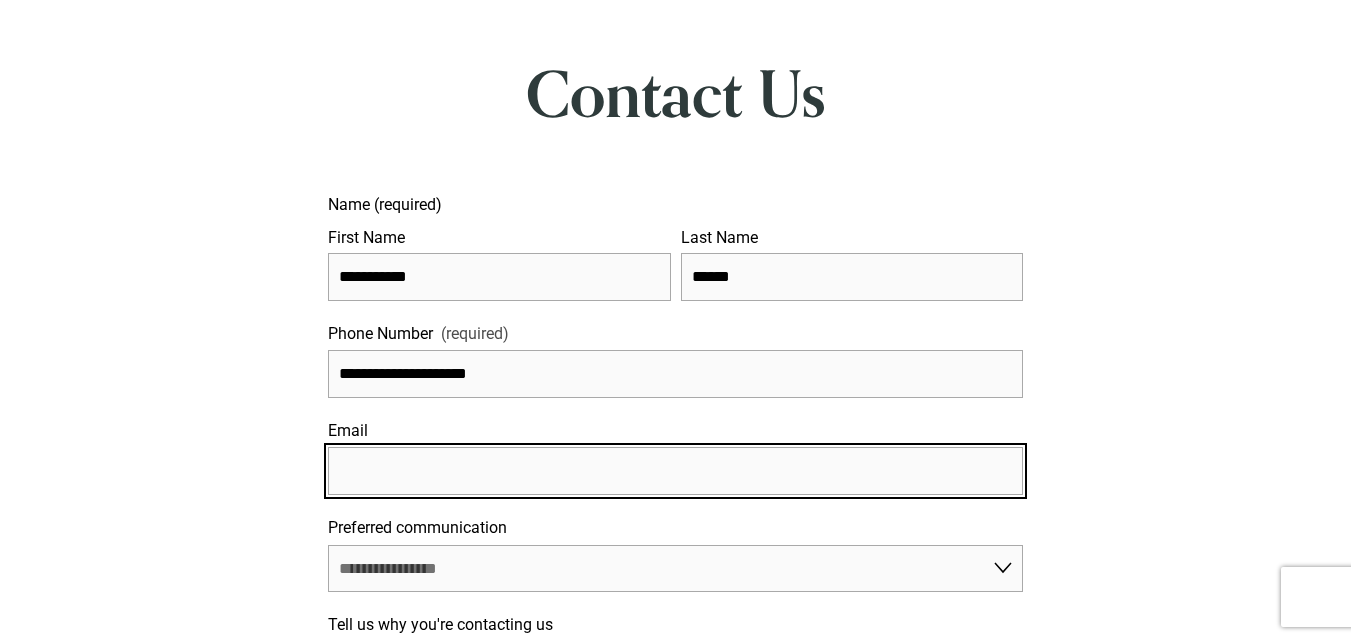 click on "Email" at bounding box center (675, 471) 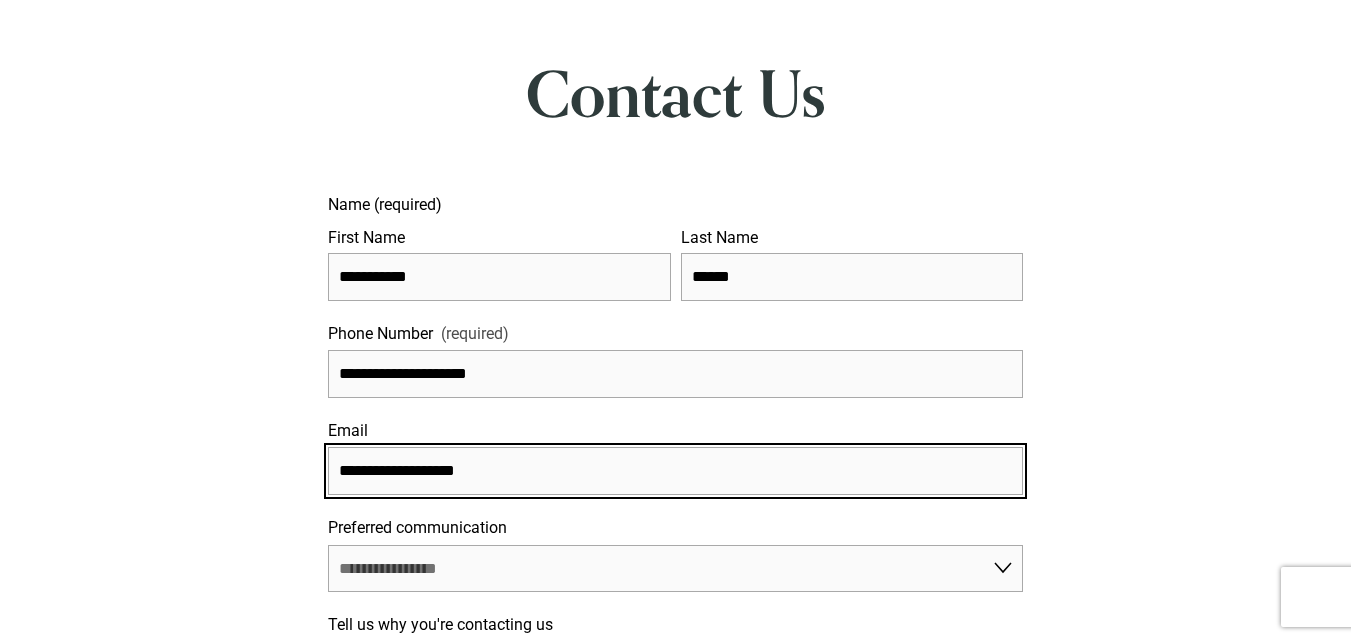 type on "**********" 